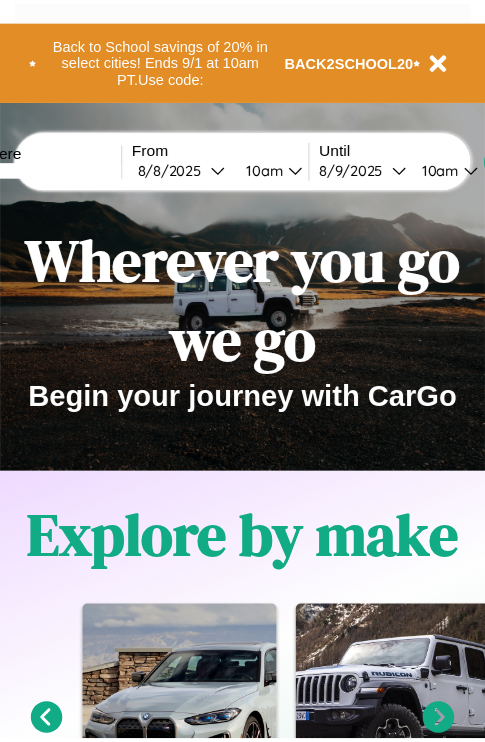 scroll, scrollTop: 0, scrollLeft: 0, axis: both 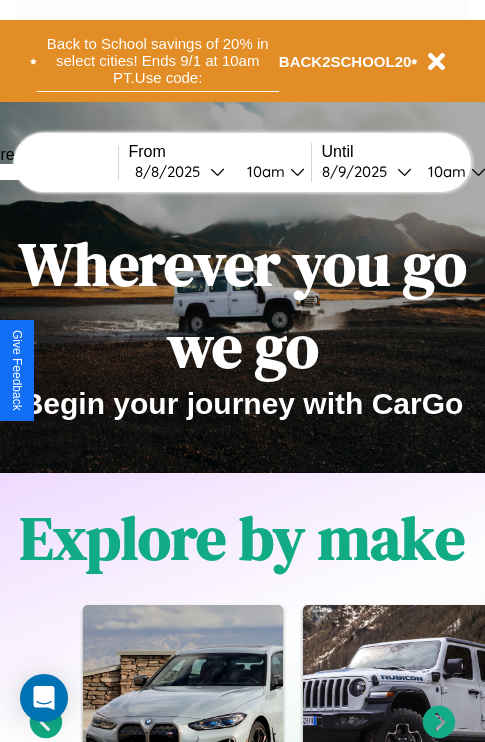 click on "Back to School savings of 20% in select cities! Ends 9/1 at 10am PT.  Use code:" at bounding box center (158, 61) 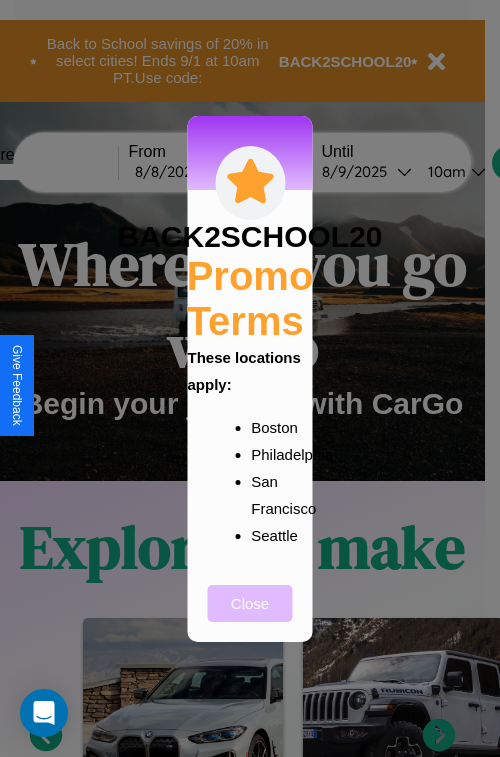 click on "Close" at bounding box center (250, 603) 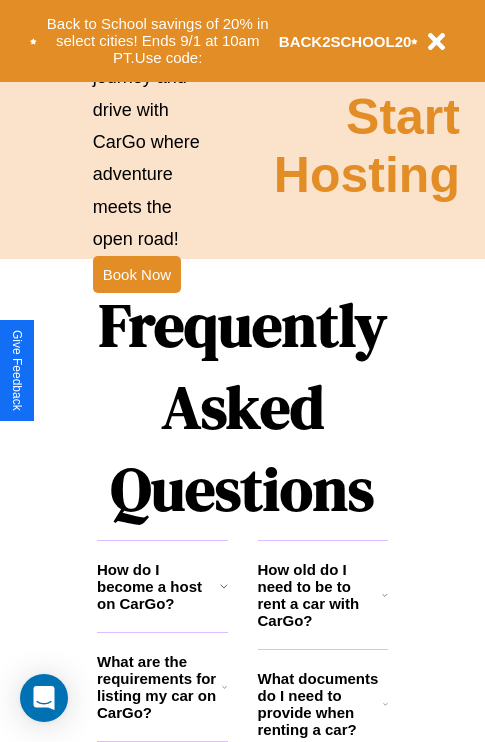 scroll, scrollTop: 2423, scrollLeft: 0, axis: vertical 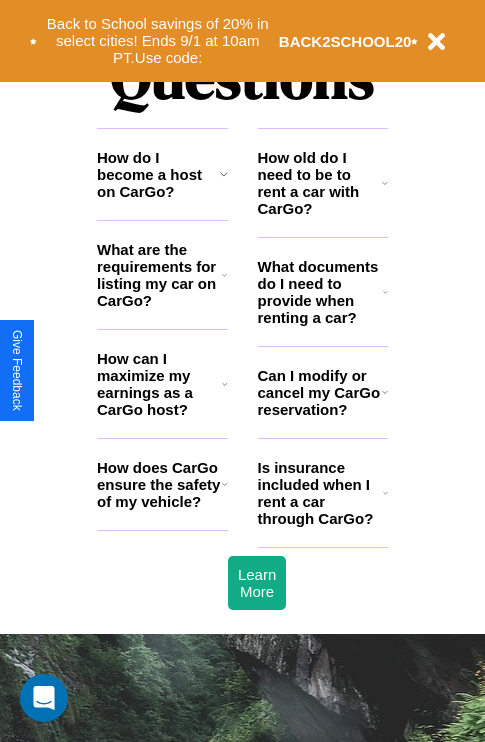 click on "What are the requirements for listing my car on CarGo?" at bounding box center (159, 275) 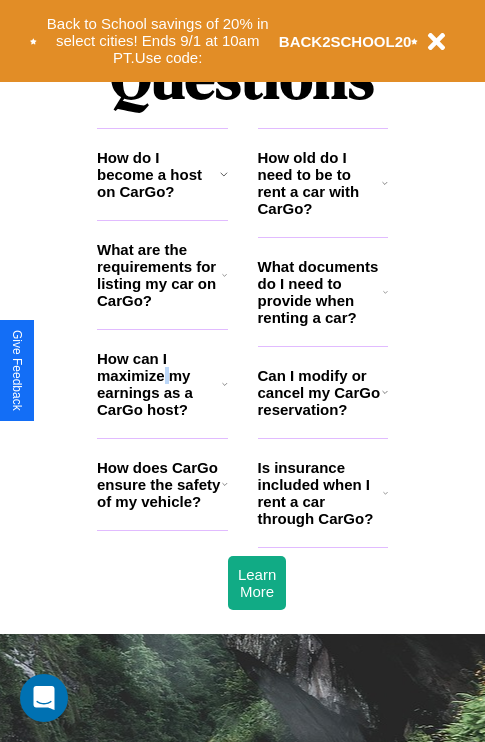 click on "How can I maximize my earnings as a CarGo host?" at bounding box center [159, 384] 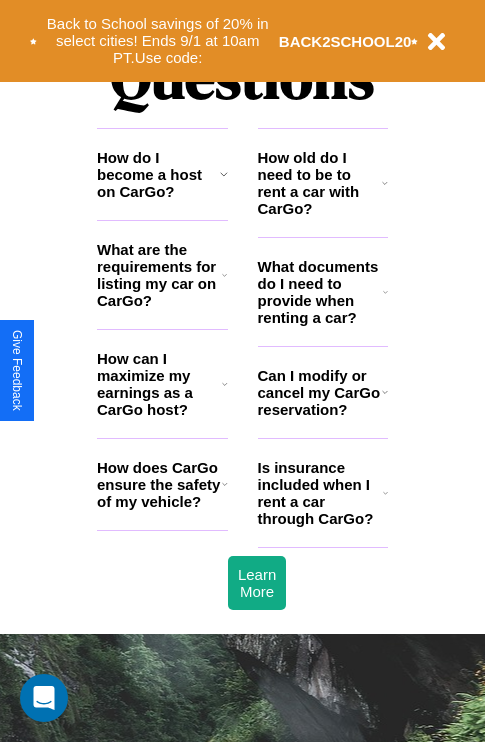 click on "Is insurance included when I rent a car through CarGo?" at bounding box center [320, 493] 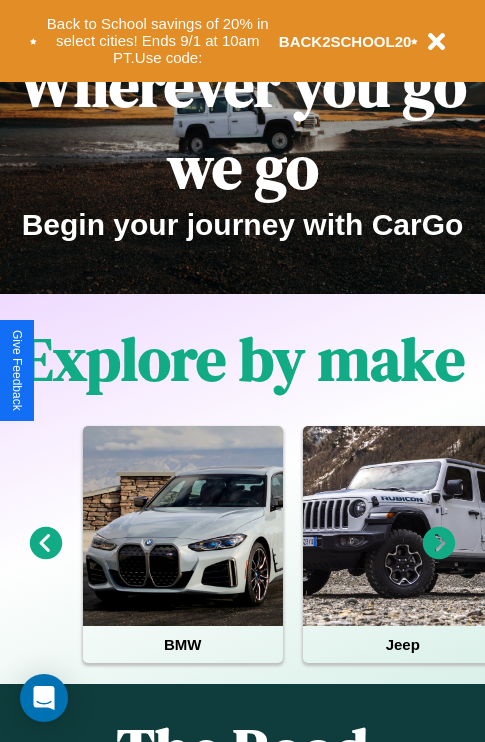 scroll, scrollTop: 0, scrollLeft: 0, axis: both 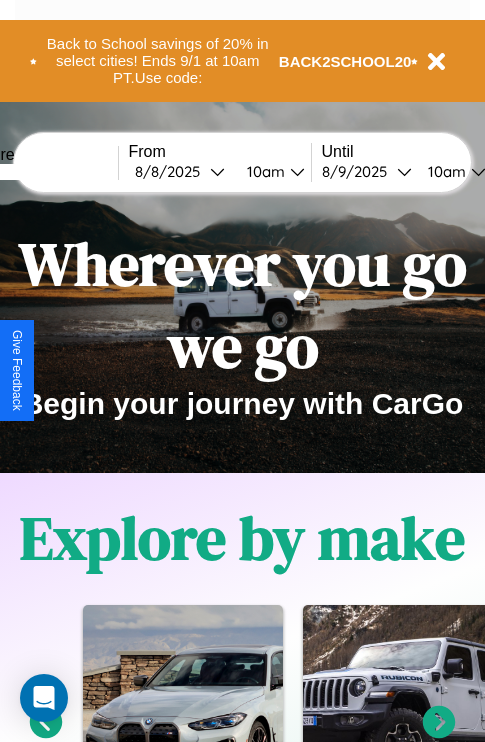 click at bounding box center [43, 172] 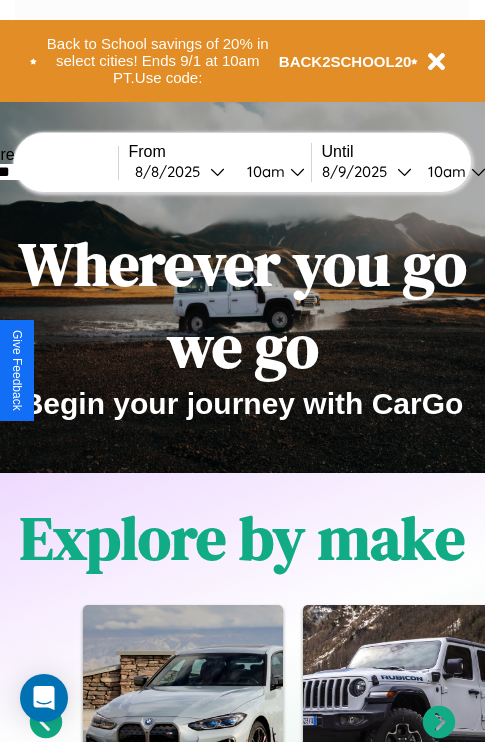 type on "*******" 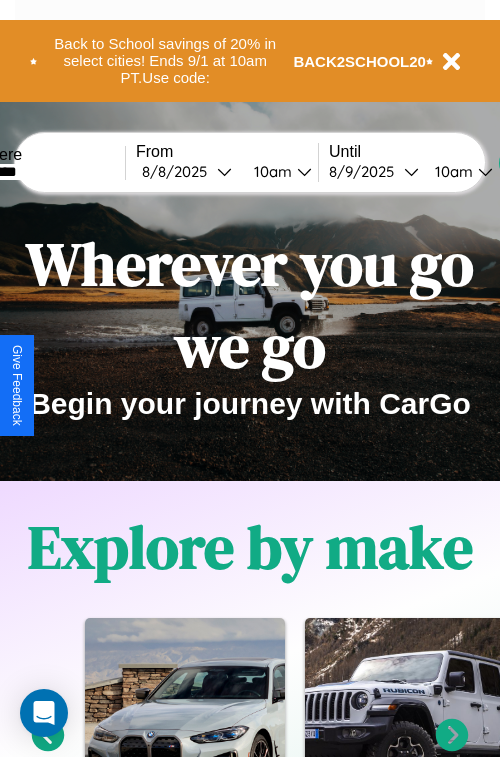 select on "*" 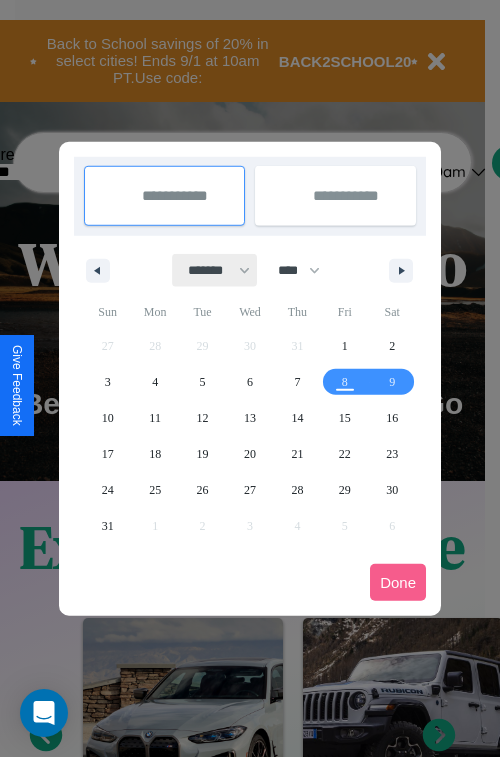 click on "******* ******** ***** ***** *** **** **** ****** ********* ******* ******** ********" at bounding box center [215, 270] 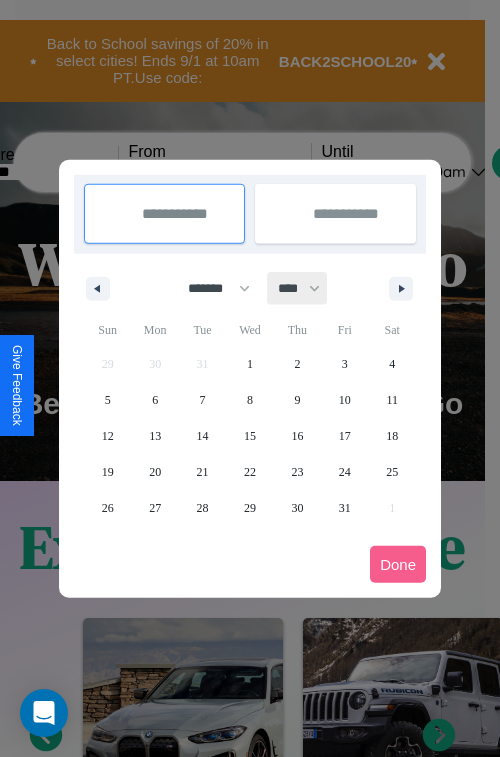 click on "**** **** **** **** **** **** **** **** **** **** **** **** **** **** **** **** **** **** **** **** **** **** **** **** **** **** **** **** **** **** **** **** **** **** **** **** **** **** **** **** **** **** **** **** **** **** **** **** **** **** **** **** **** **** **** **** **** **** **** **** **** **** **** **** **** **** **** **** **** **** **** **** **** **** **** **** **** **** **** **** **** **** **** **** **** **** **** **** **** **** **** **** **** **** **** **** **** **** **** **** **** **** **** **** **** **** **** **** **** **** **** **** **** **** **** **** **** **** **** **** ****" at bounding box center (298, 288) 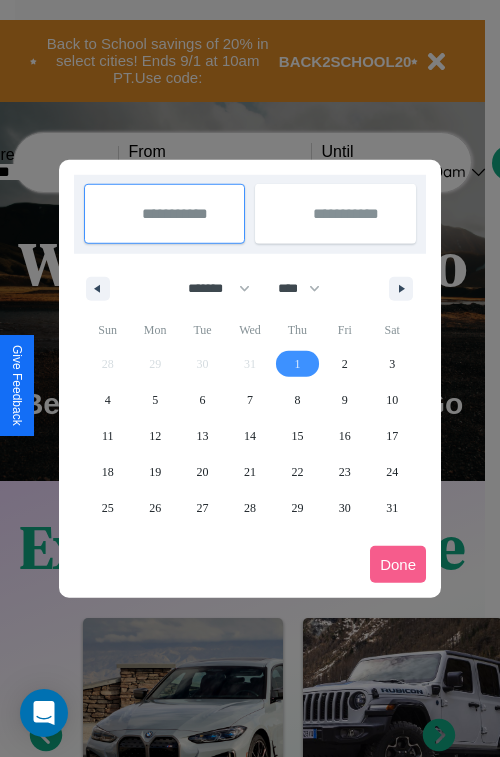click on "1" at bounding box center (297, 364) 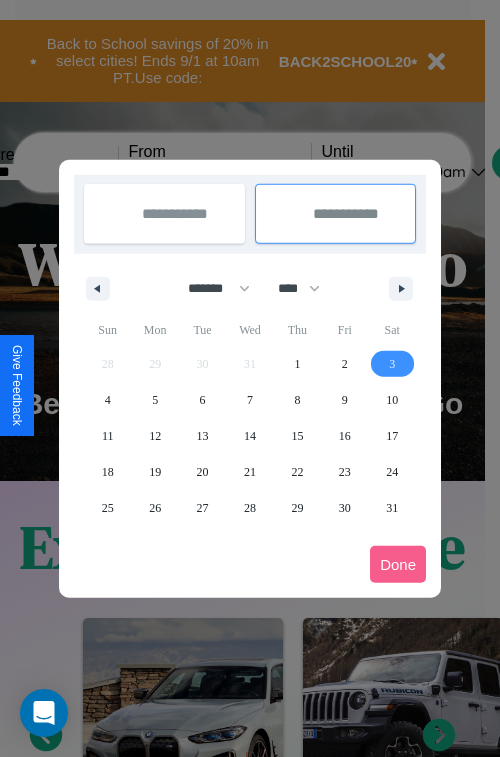 click on "3" at bounding box center [392, 364] 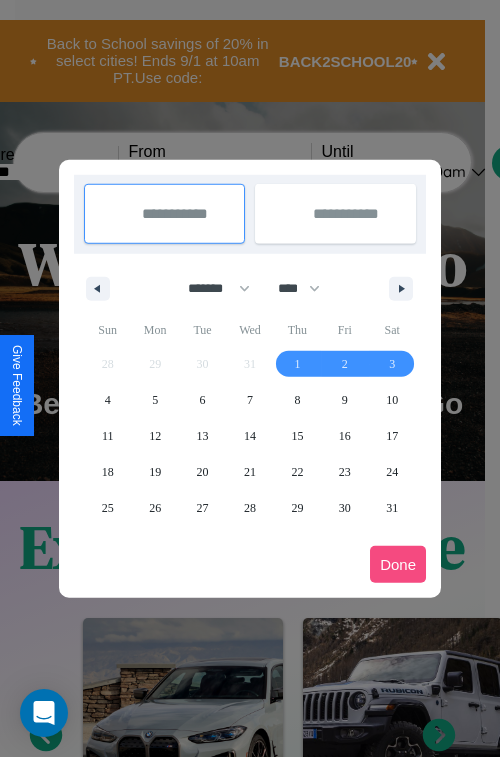 click on "Done" at bounding box center (398, 564) 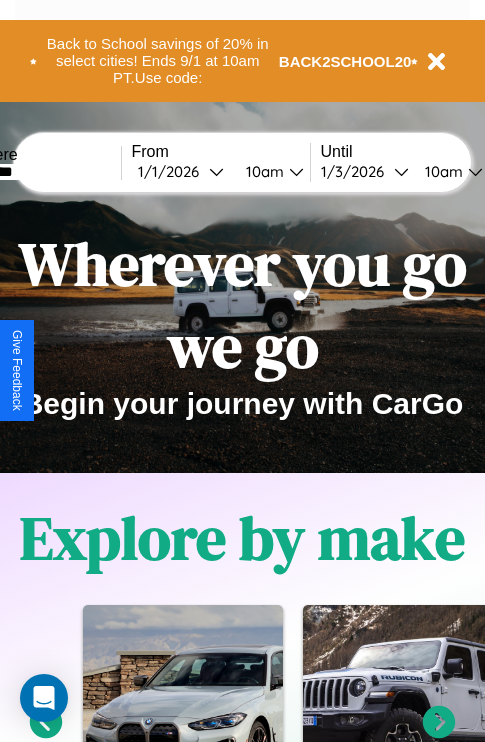 scroll, scrollTop: 0, scrollLeft: 64, axis: horizontal 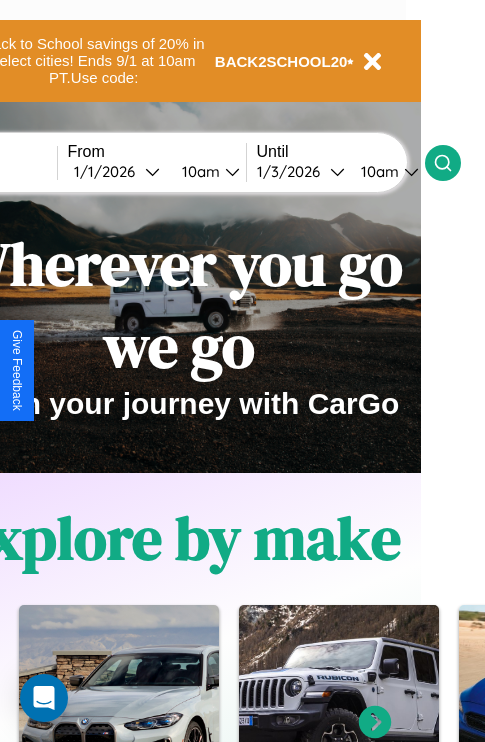 click 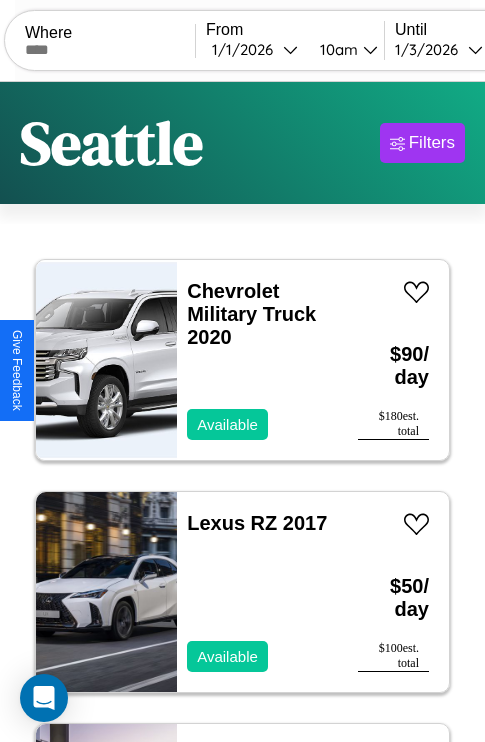 scroll, scrollTop: 94, scrollLeft: 0, axis: vertical 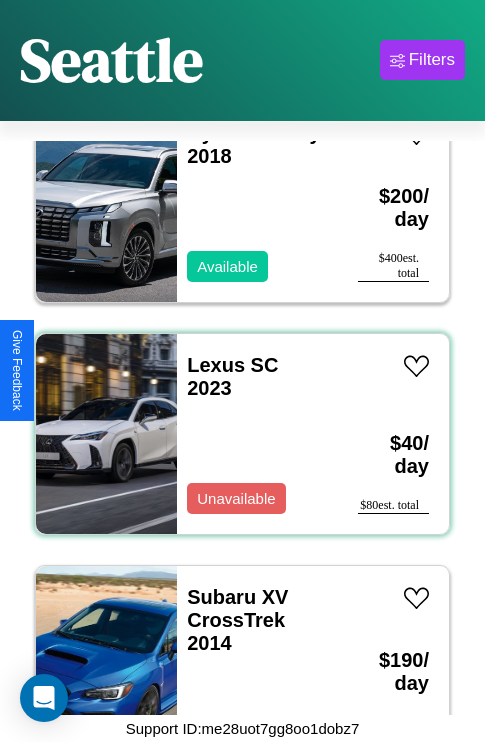 click on "Lexus   SC   2023 Unavailable" at bounding box center (257, 434) 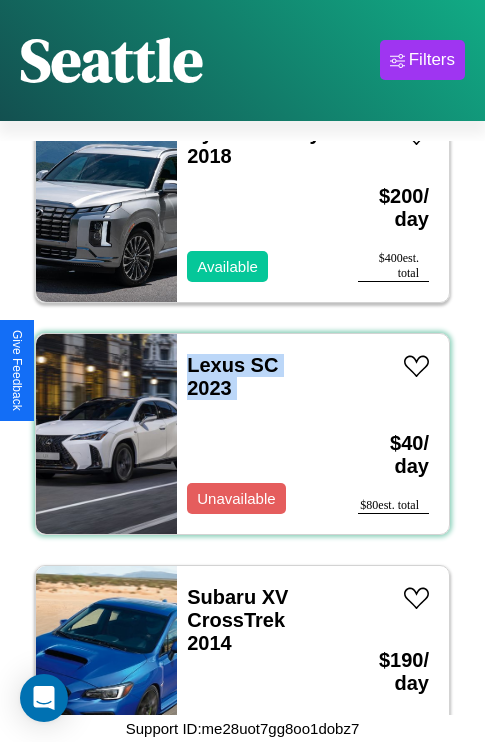 click on "Lexus   SC   2023 Unavailable" at bounding box center [257, 434] 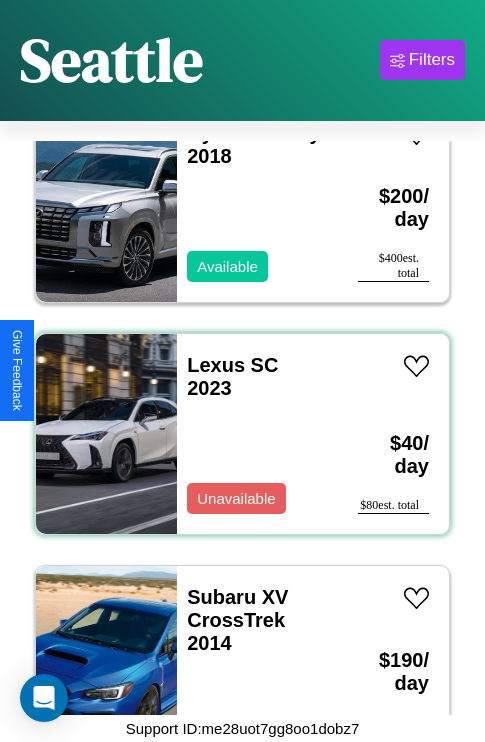 click on "Lexus   SC   2023 Unavailable" at bounding box center [257, 434] 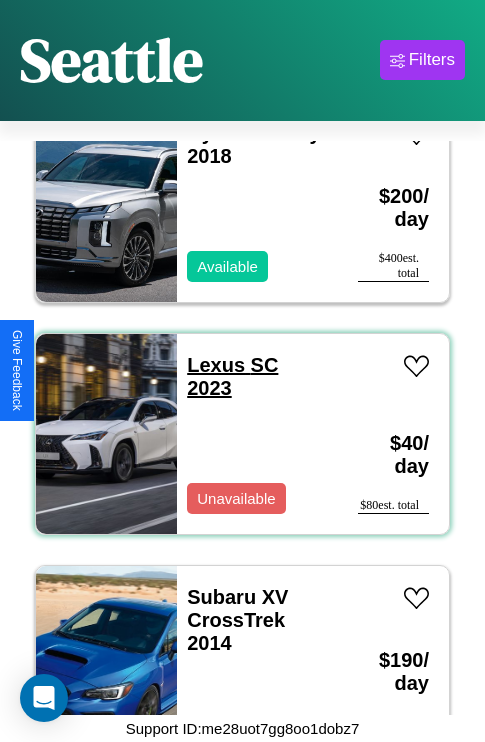 click on "Lexus   SC   2023" at bounding box center (232, 376) 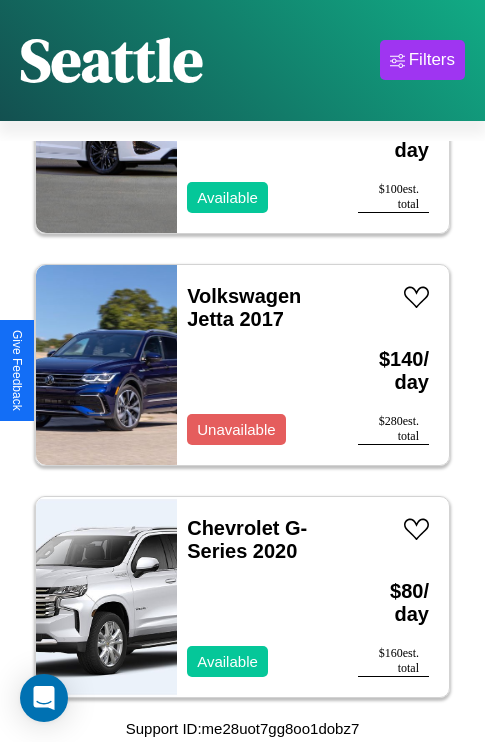 scroll, scrollTop: 26059, scrollLeft: 0, axis: vertical 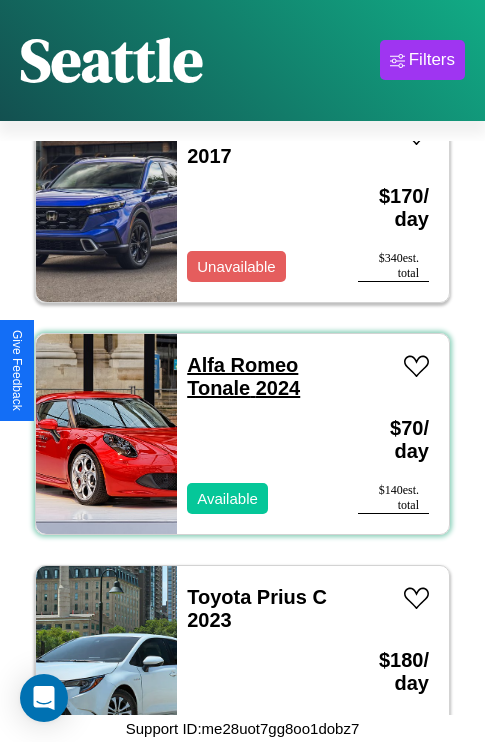 click on "Alfa Romeo   Tonale   2024" at bounding box center [243, 376] 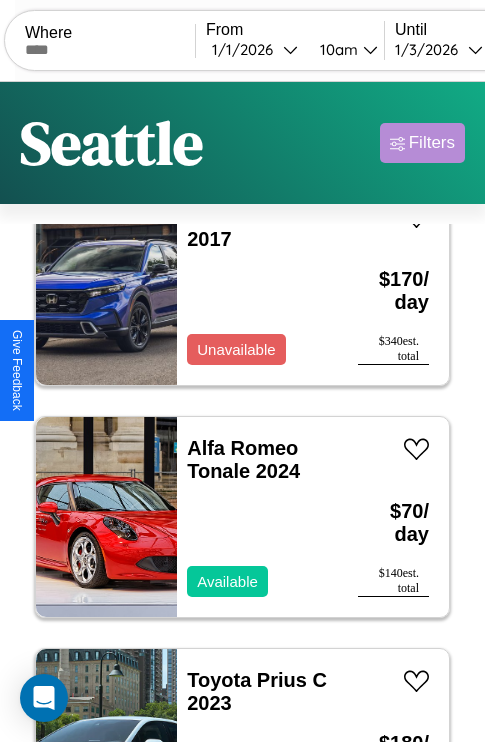 click on "Filters" at bounding box center [432, 143] 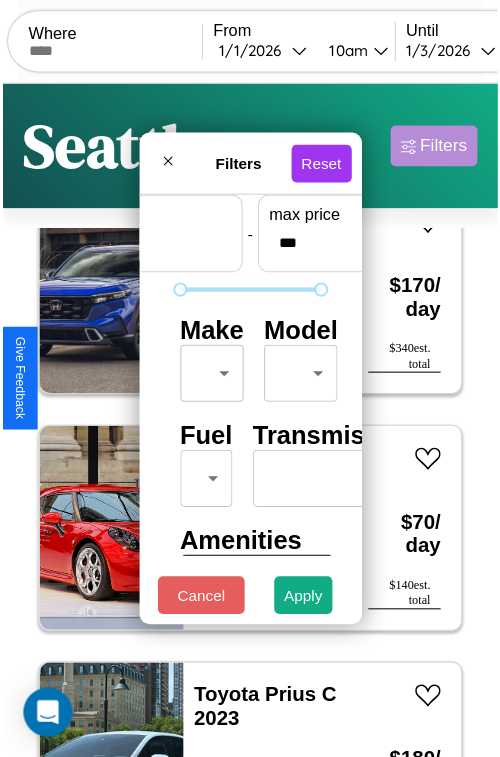 scroll, scrollTop: 59, scrollLeft: 0, axis: vertical 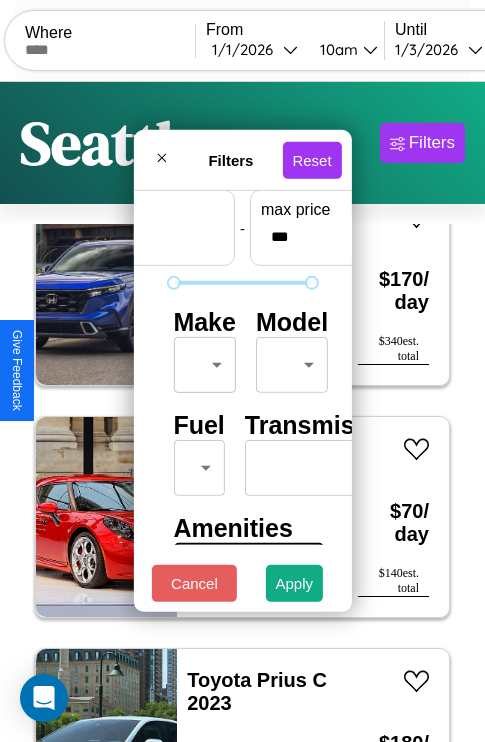 click on "CarGo Where From [DATE] [TIME] Until [DATE] [TIME] Become a Host Login Sign Up [CITY] Filters 122  cars in this area These cars can be picked up in this city. Chevrolet   Military Truck   2020 Available $ 90  / day $ 180  est. total Lexus   RZ   2017 Available $ 50  / day $ 100  est. total GMC   WIS   2022 Unavailable $ 150  / day $ 300  est. total Bentley   Roll Royce Silver Seraph   2022 Available $ 100  / day $ 200  est. total Alfa Romeo   8C Competizione Spider   2017 Available $ 80  / day $ 160  est. total Honda   TRX700XX   2021 Available $ 70  / day $ 140  est. total Hyundai   Santa Cruz   2021 Available $ 60  / day $ 120  est. total Hummer   H2   2021 Unavailable $ 120  / day $ 240  est. total Lamborghini   Huracan   2020 Available $ 70  / day $ 140  est. total Toyota   Avalon   2022 Unavailable $ 140  / day $ 280  est. total Lexus   IS   2016 Available $ 170  / day $ 340  est. total Land Rover   Discovery Sport   2019 Available $ 140  / day $ 280  est. total Alfa Romeo   Milano   2024 $ 180" at bounding box center (242, 412) 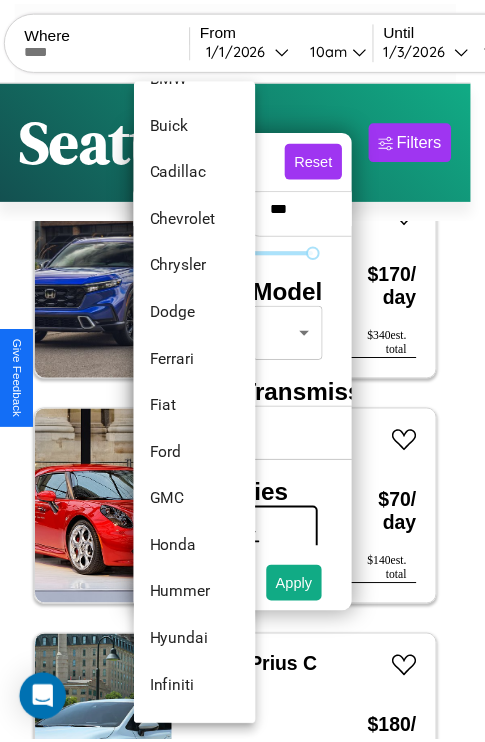 scroll, scrollTop: 518, scrollLeft: 0, axis: vertical 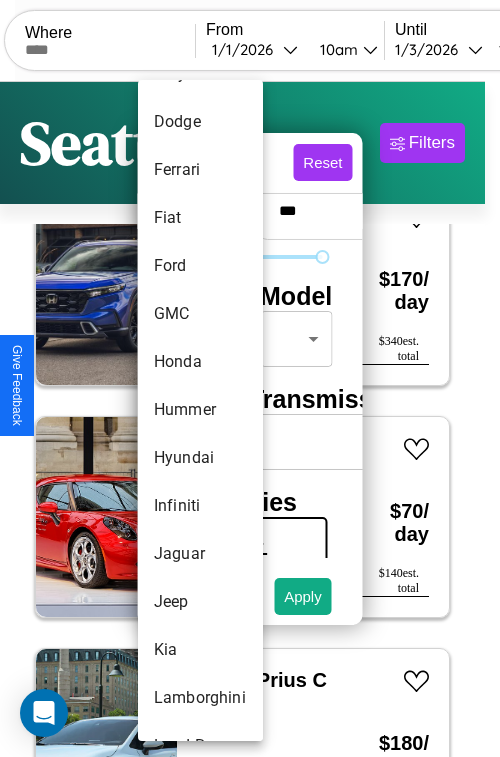 click on "Hummer" at bounding box center [200, 410] 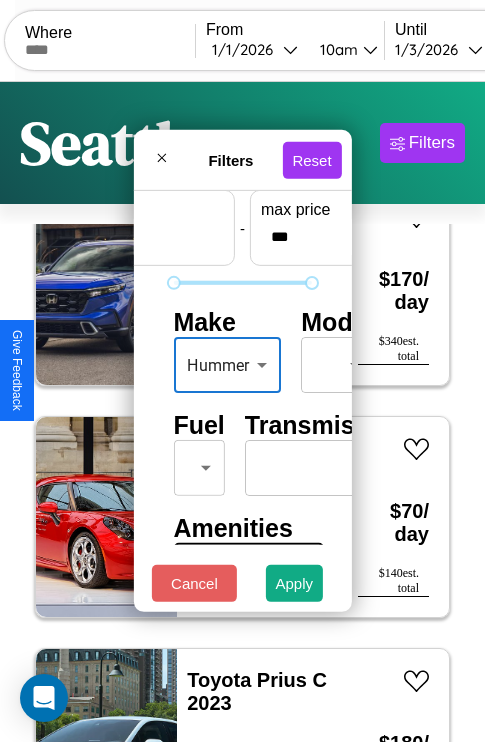 scroll, scrollTop: 59, scrollLeft: 31, axis: both 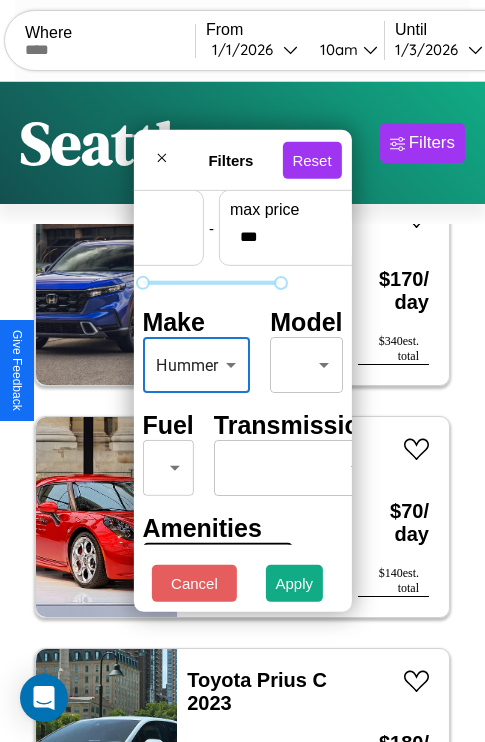 click on "CarGo Where From [DATE] [TIME] Until [DATE] [TIME] Become a Host Login Sign Up [CITY] Filters 122  cars in this area These cars can be picked up in this city. Chevrolet   Military Truck   2020 Available $ 90  / day $ 180  est. total Lexus   RZ   2017 Available $ 50  / day $ 100  est. total GMC   WIS   2022 Unavailable $ 150  / day $ 300  est. total Bentley   Roll Royce Silver Seraph   2022 Available $ 100  / day $ 200  est. total Alfa Romeo   8C Competizione Spider   2017 Available $ 80  / day $ 160  est. total Honda   TRX700XX   2021 Available $ 70  / day $ 140  est. total Hyundai   Santa Cruz   2021 Available $ 60  / day $ 120  est. total Hummer   H2   2021 Unavailable $ 120  / day $ 240  est. total Lamborghini   Huracan   2020 Available $ 70  / day $ 140  est. total Toyota   Avalon   2022 Unavailable $ 140  / day $ 280  est. total Lexus   IS   2016 Available $ 170  / day $ 340  est. total Land Rover   Discovery Sport   2019 Available $ 140  / day $ 280  est. total Alfa Romeo   Milano   2024 $ 180" at bounding box center [242, 412] 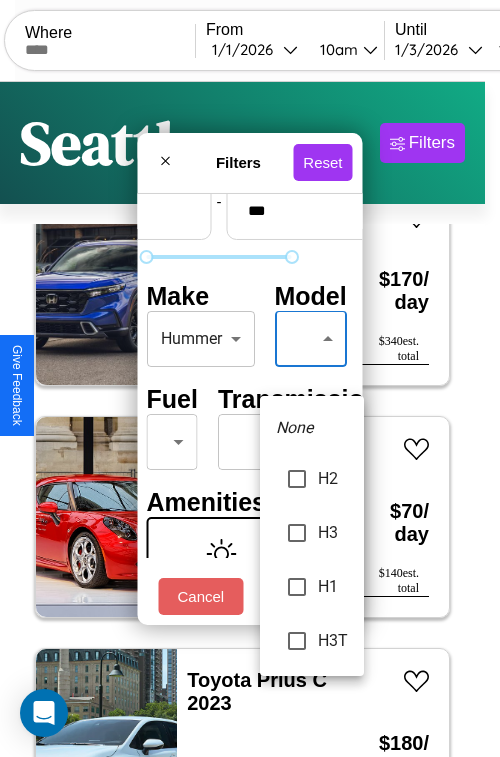 type on "**" 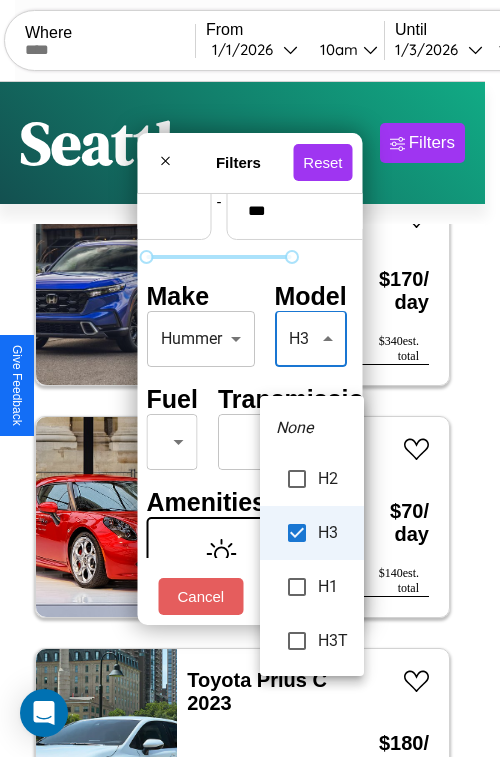 type 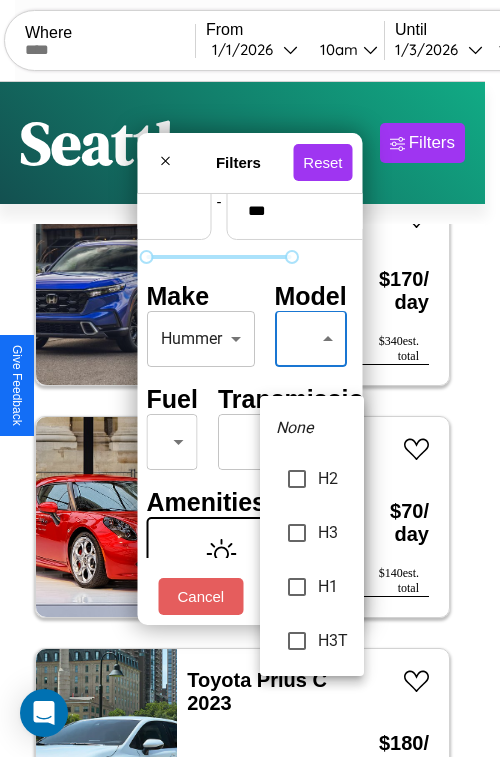 click at bounding box center (250, 378) 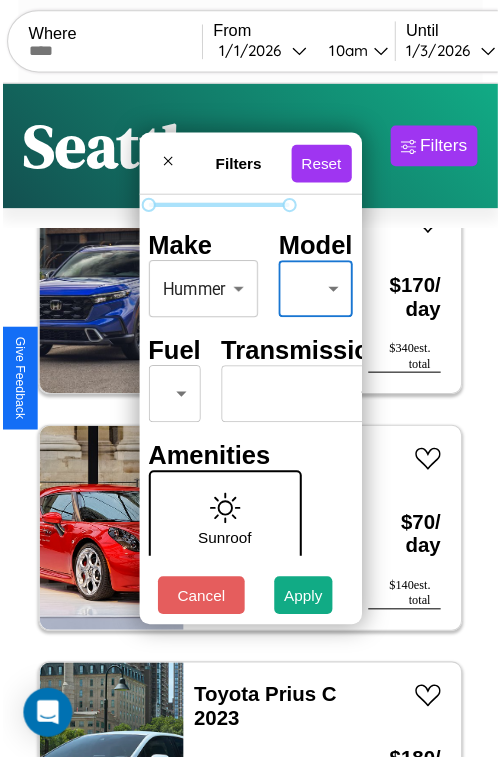 scroll, scrollTop: 162, scrollLeft: 31, axis: both 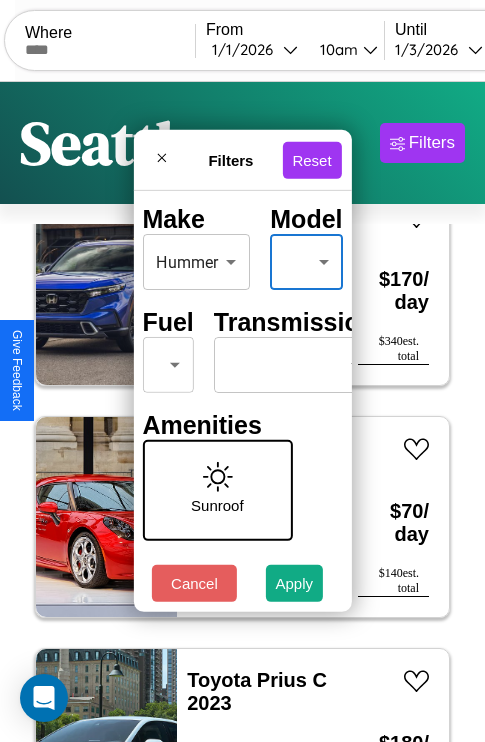 click on "CarGo Where From [DATE] [TIME] Until [DATE] [TIME] Become a Host Login Sign Up [CITY] Filters 122  cars in this area These cars can be picked up in this city. Chevrolet   Military Truck   2020 Available $ 90  / day $ 180  est. total Lexus   RZ   2017 Available $ 50  / day $ 100  est. total GMC   WIS   2022 Unavailable $ 150  / day $ 300  est. total Bentley   Roll Royce Silver Seraph   2022 Available $ 100  / day $ 200  est. total Alfa Romeo   8C Competizione Spider   2017 Available $ 80  / day $ 160  est. total Honda   TRX700XX   2021 Available $ 70  / day $ 140  est. total Hyundai   Santa Cruz   2021 Available $ 60  / day $ 120  est. total Hummer   H2   2021 Unavailable $ 120  / day $ 240  est. total Lamborghini   Huracan   2020 Available $ 70  / day $ 140  est. total Toyota   Avalon   2022 Unavailable $ 140  / day $ 280  est. total Lexus   IS   2016 Available $ 170  / day $ 340  est. total Land Rover   Discovery Sport   2019 Available $ 140  / day $ 280  est. total Alfa Romeo   Milano   2024 $ 180" at bounding box center (242, 412) 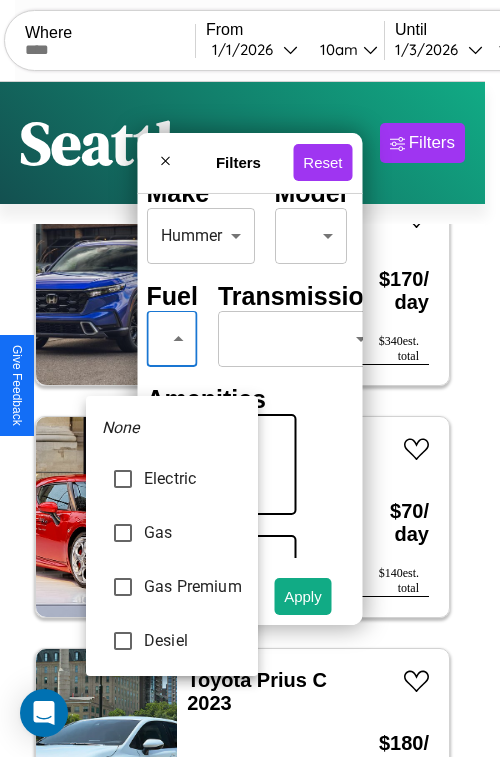 type on "***" 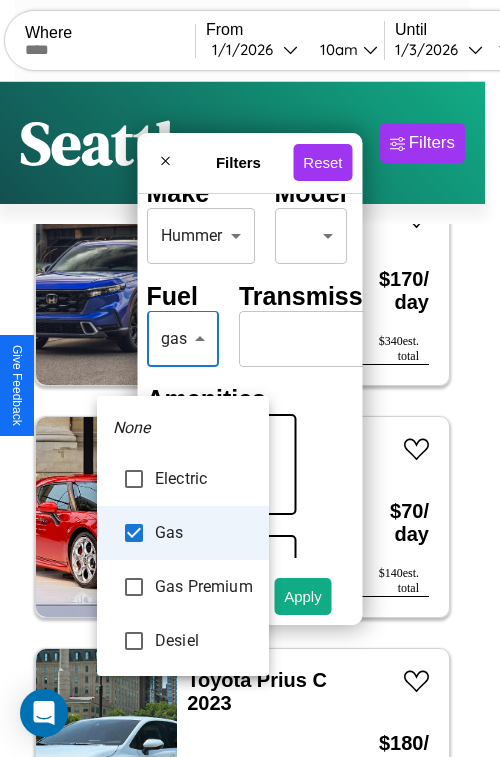 click at bounding box center [250, 378] 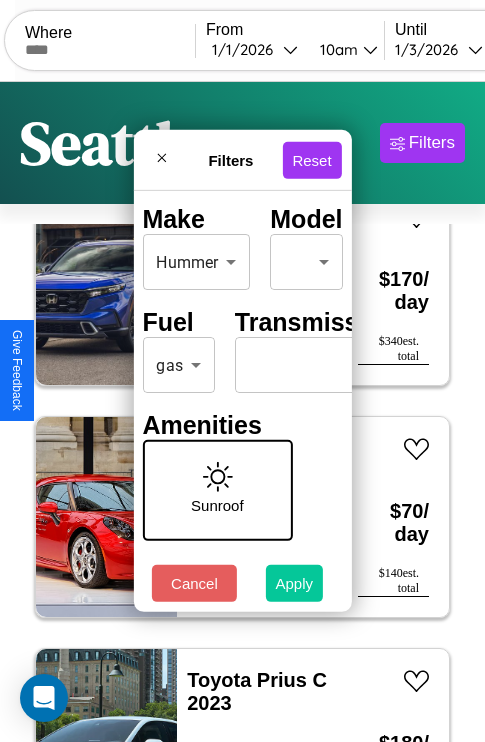 click on "Apply" at bounding box center [295, 583] 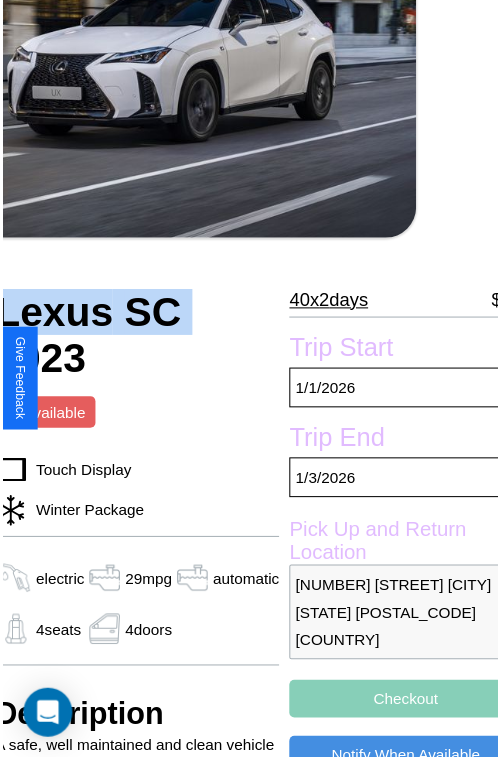 scroll, scrollTop: 221, scrollLeft: 96, axis: both 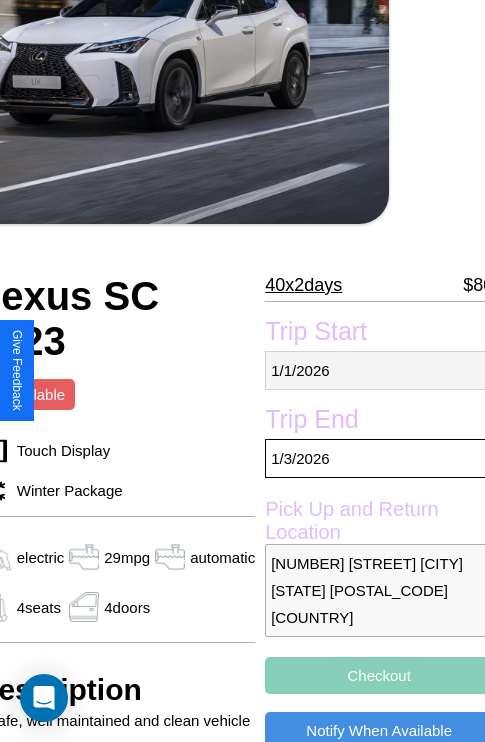 click on "1 / 1 / 2026" at bounding box center [379, 370] 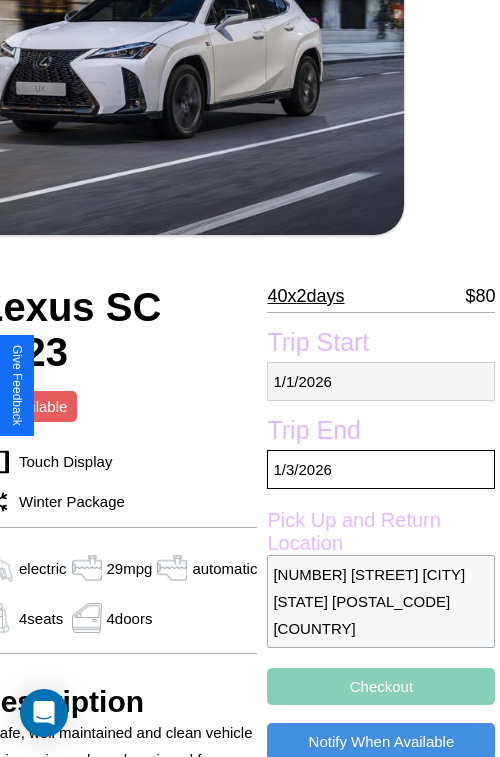 select on "*" 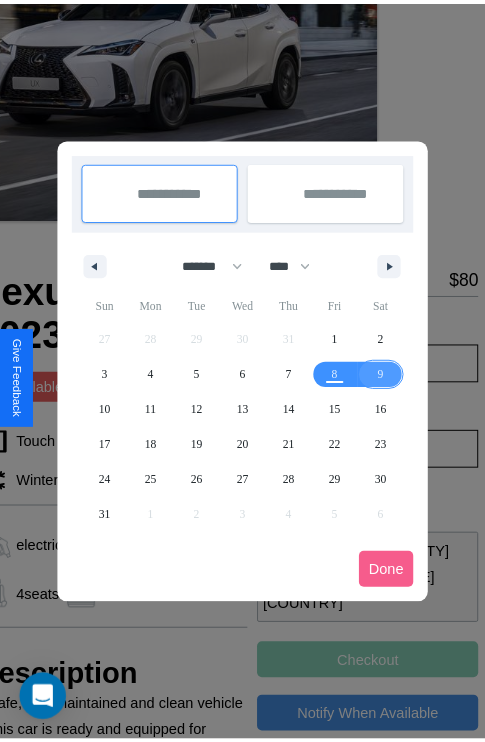 scroll, scrollTop: 0, scrollLeft: 96, axis: horizontal 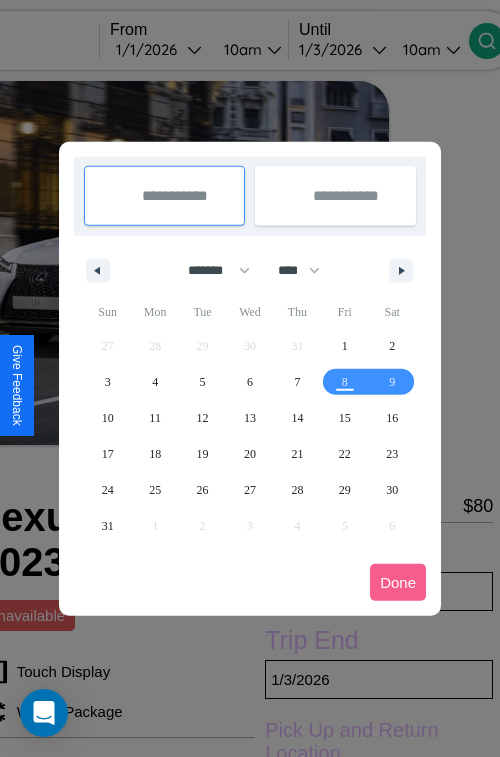 click at bounding box center [250, 378] 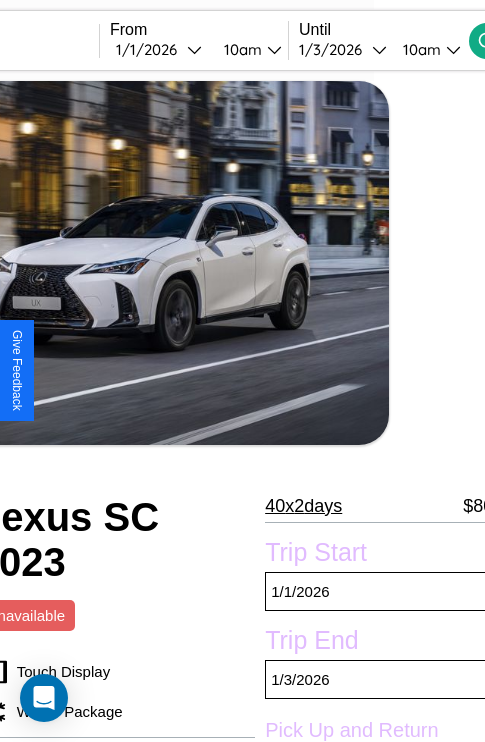 scroll, scrollTop: 526, scrollLeft: 96, axis: both 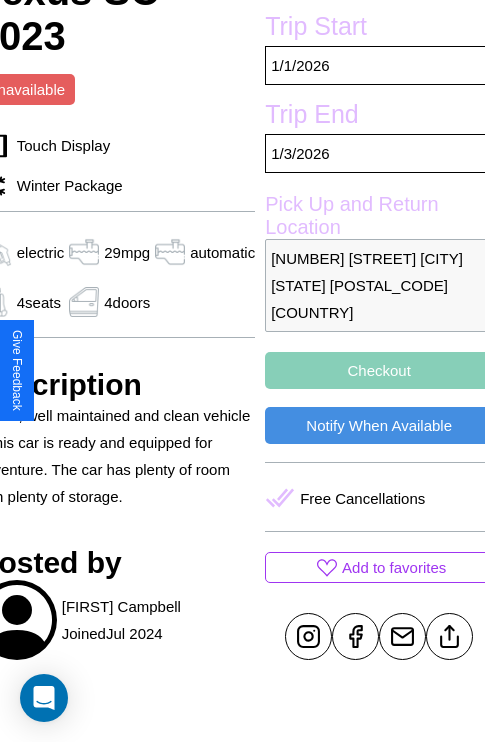 click on "Checkout" at bounding box center [379, 370] 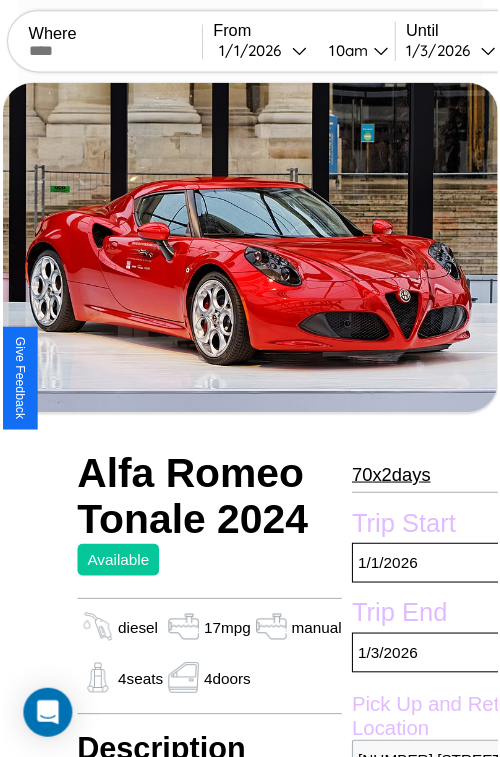 scroll, scrollTop: 627, scrollLeft: 72, axis: both 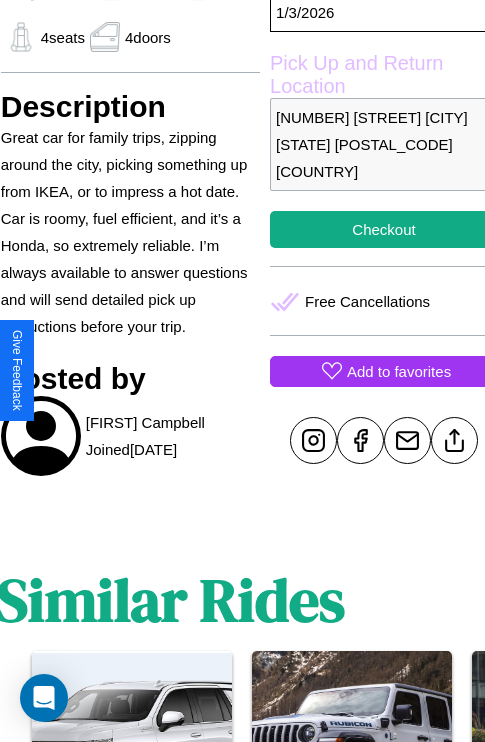 click on "Add to favorites" at bounding box center [399, 371] 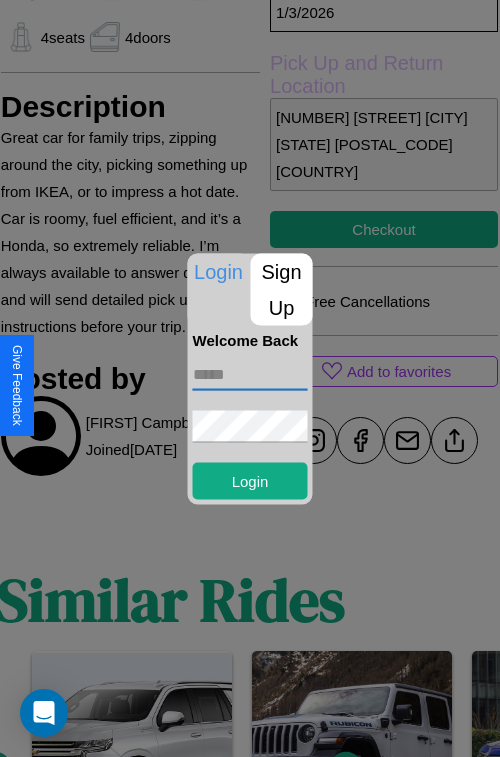 click at bounding box center (250, 374) 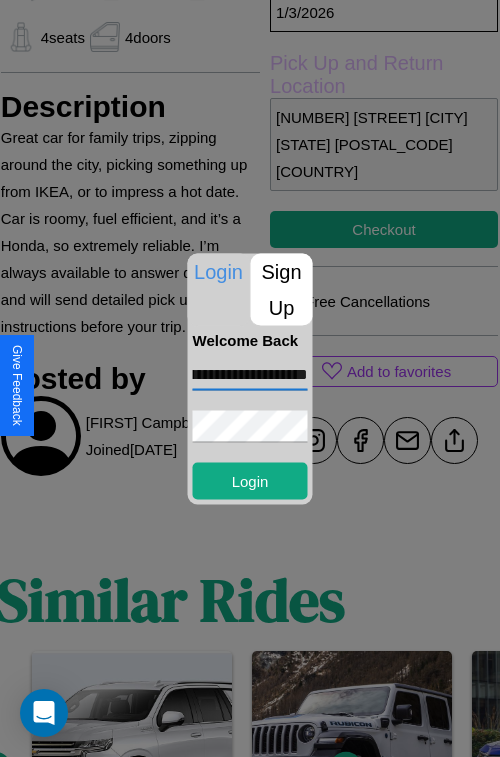 scroll, scrollTop: 0, scrollLeft: 70, axis: horizontal 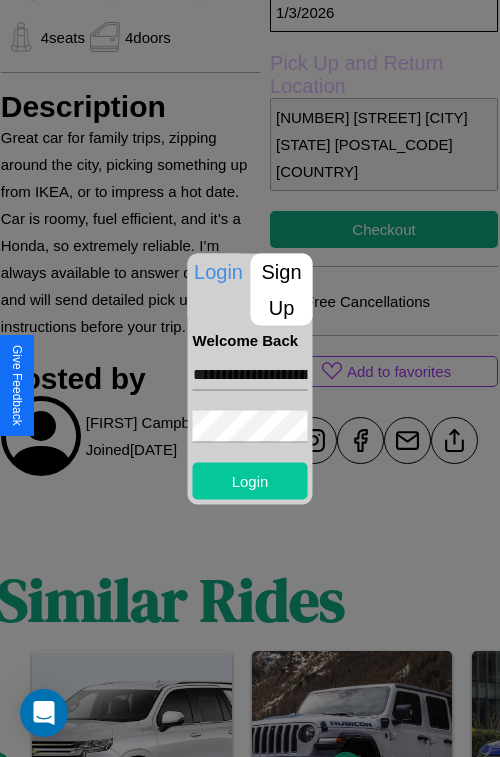 click on "Login" at bounding box center [250, 480] 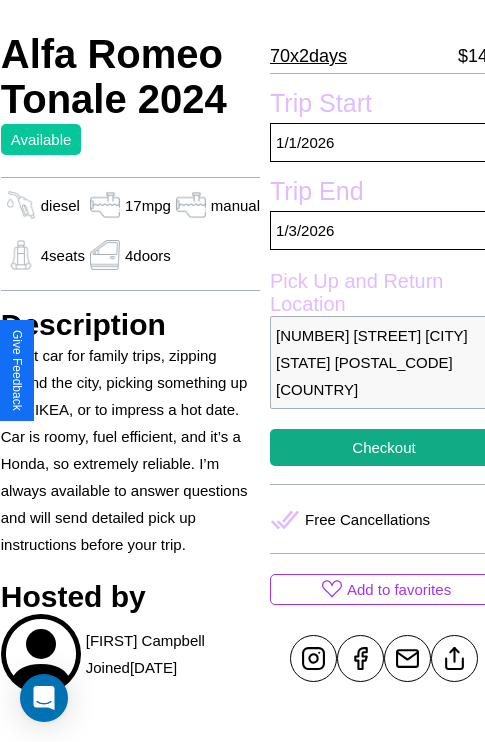 scroll, scrollTop: 400, scrollLeft: 72, axis: both 